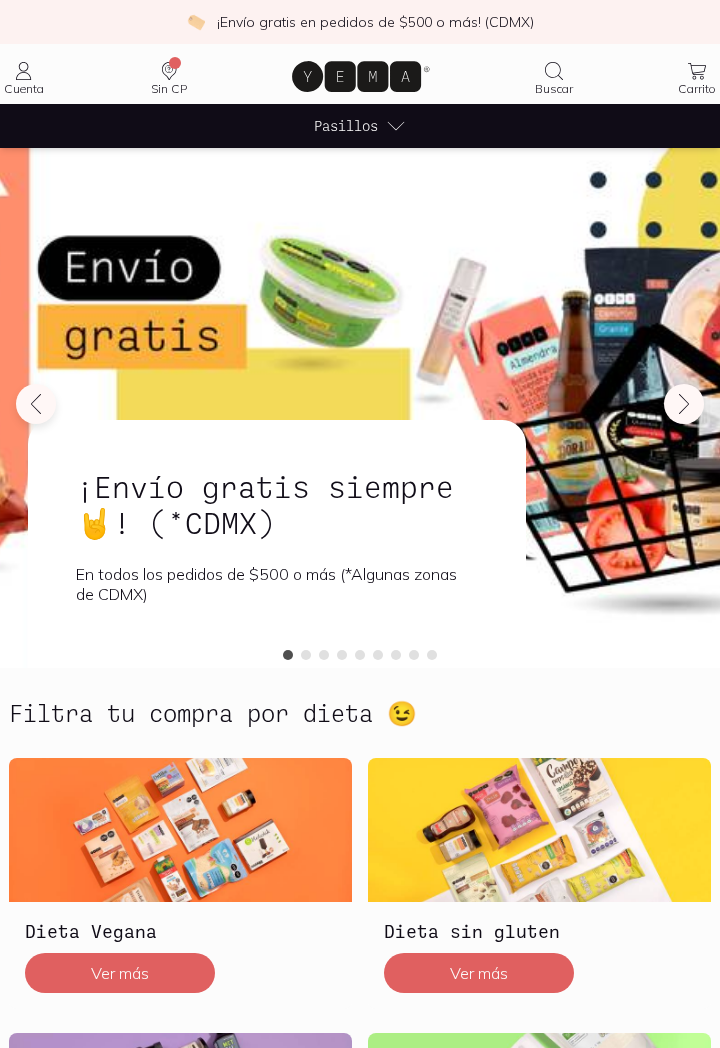scroll, scrollTop: 0, scrollLeft: 0, axis: both 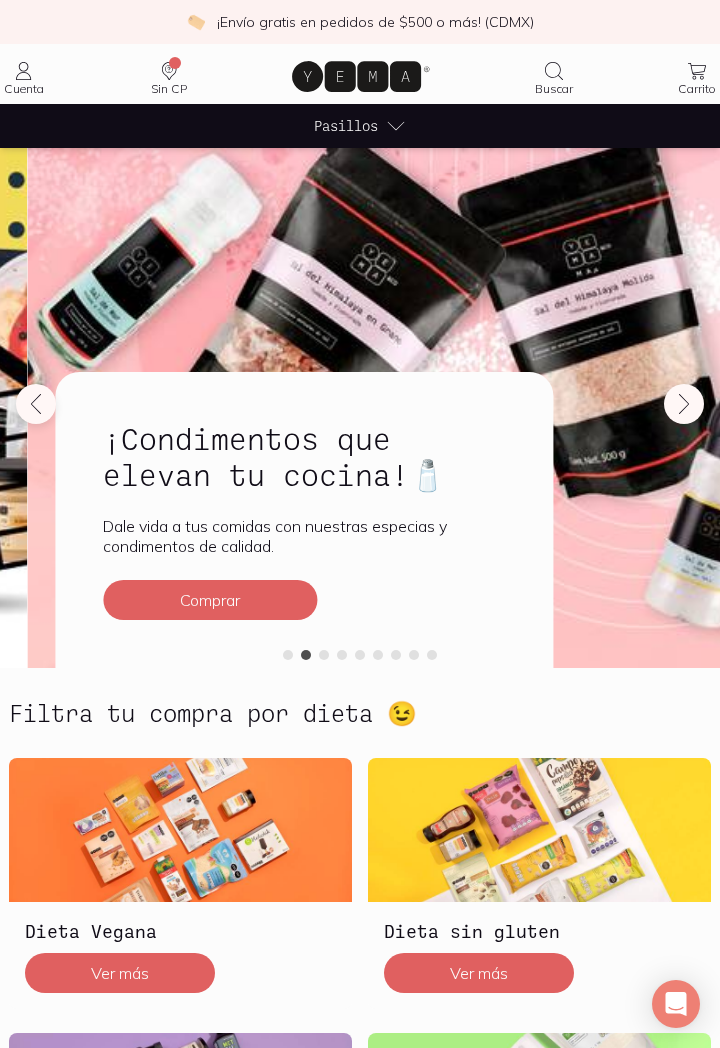click 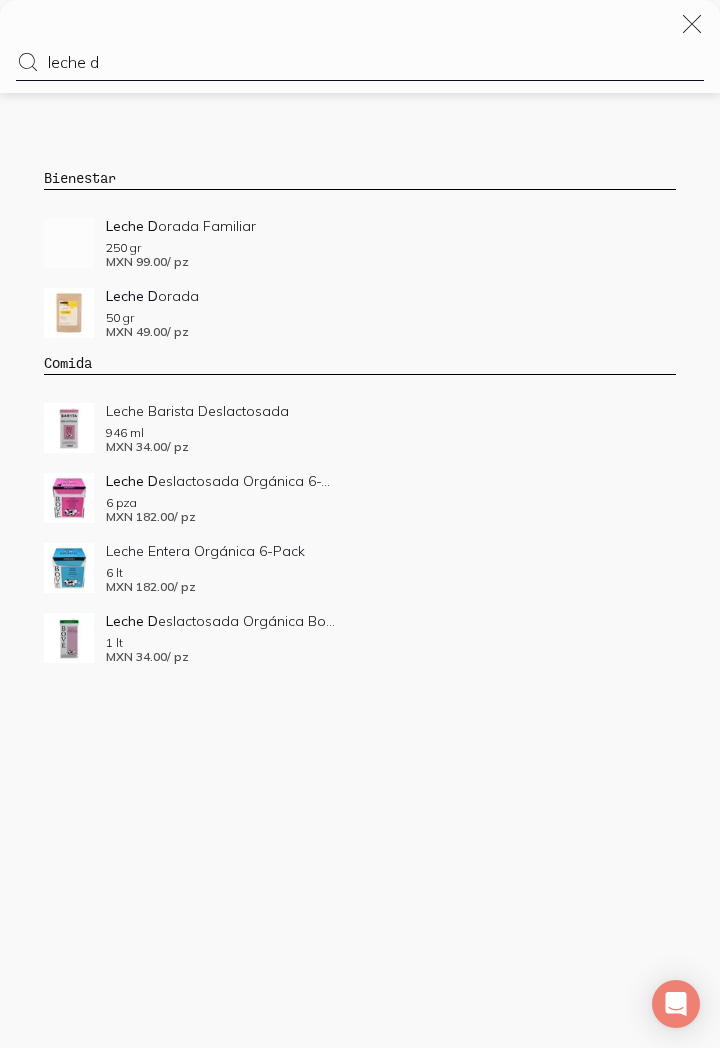 type on "leche de" 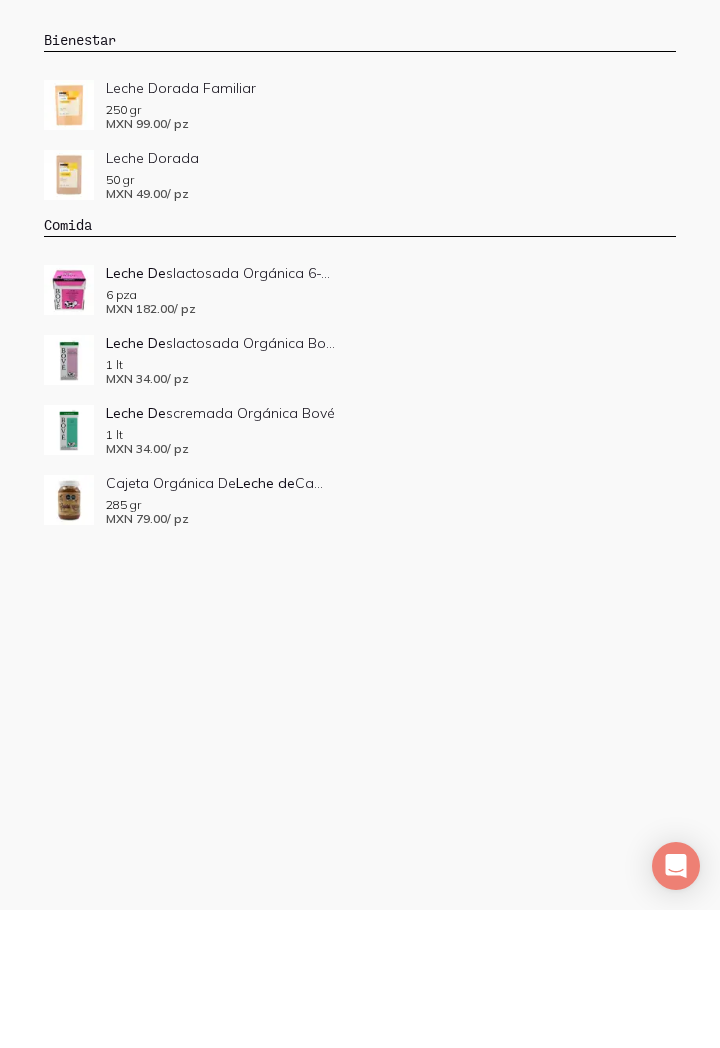 click on "MXN 182.00 / pz 6 pza" at bounding box center (391, 439) 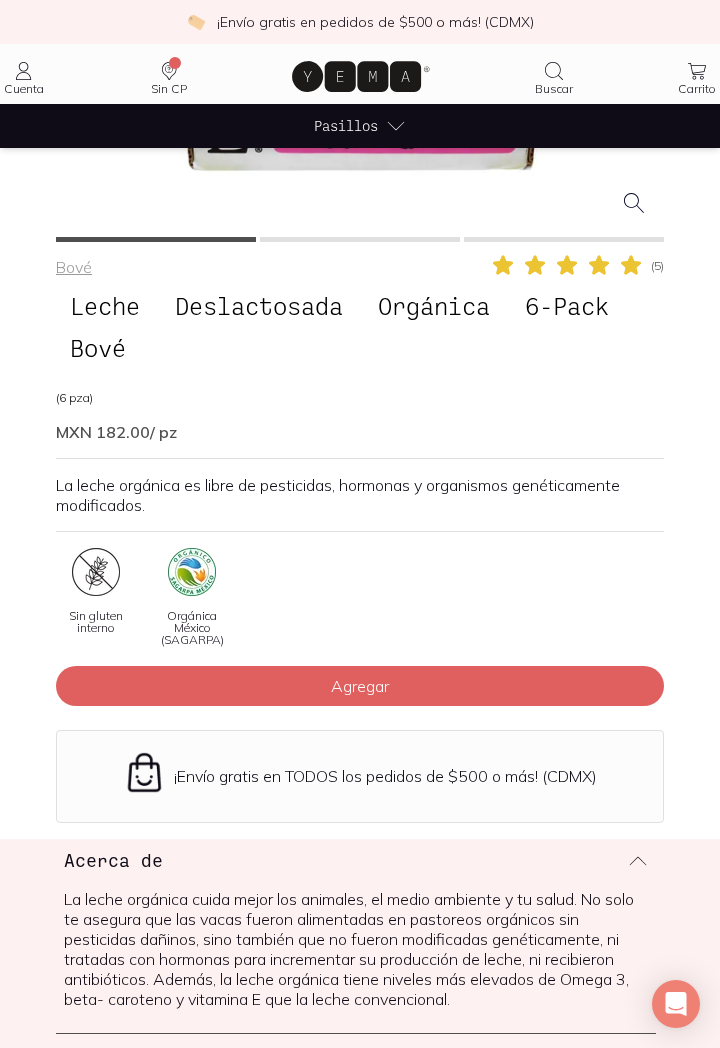 scroll, scrollTop: 576, scrollLeft: 0, axis: vertical 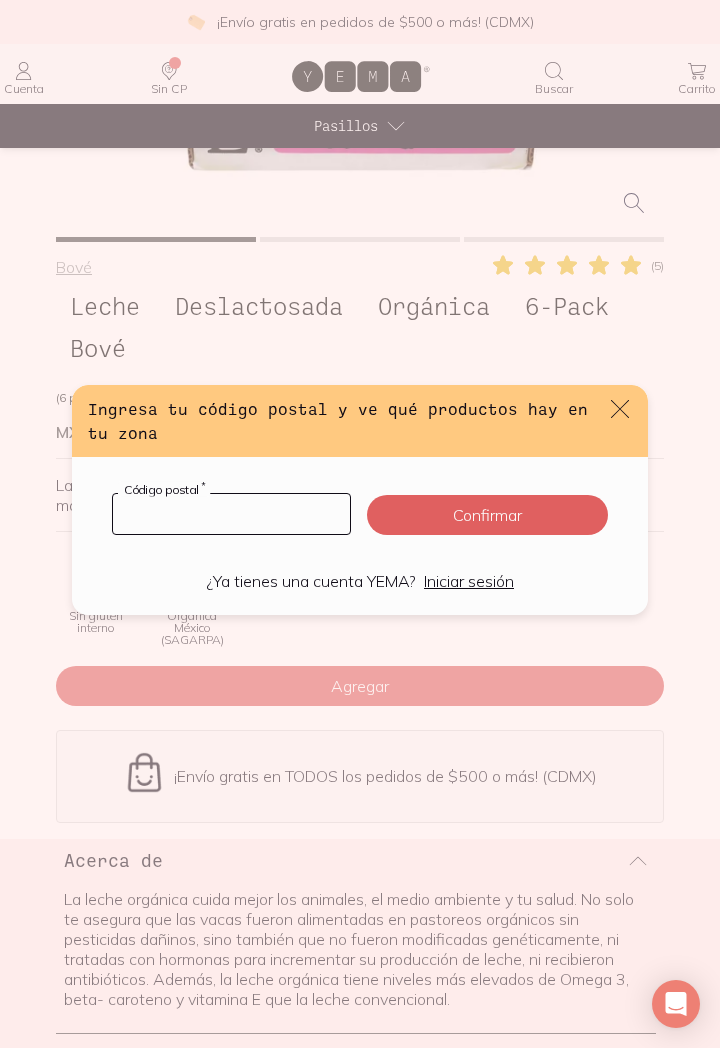 click at bounding box center (231, 514) 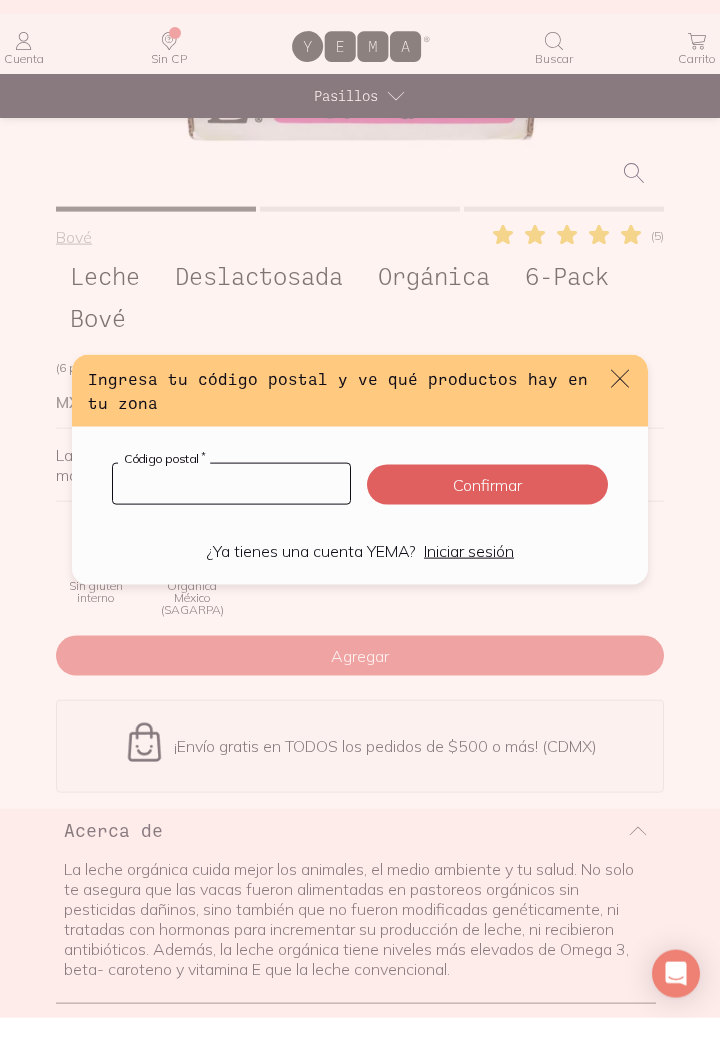 type on "[POSTAL_CODE]" 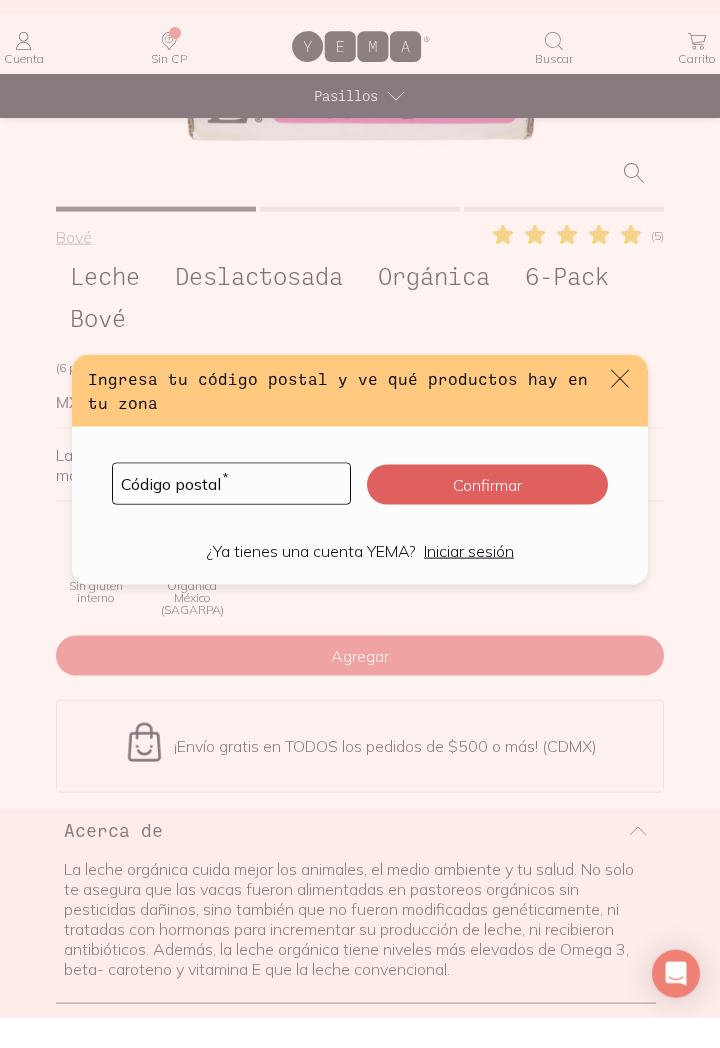click on "Confirmar" at bounding box center (487, 515) 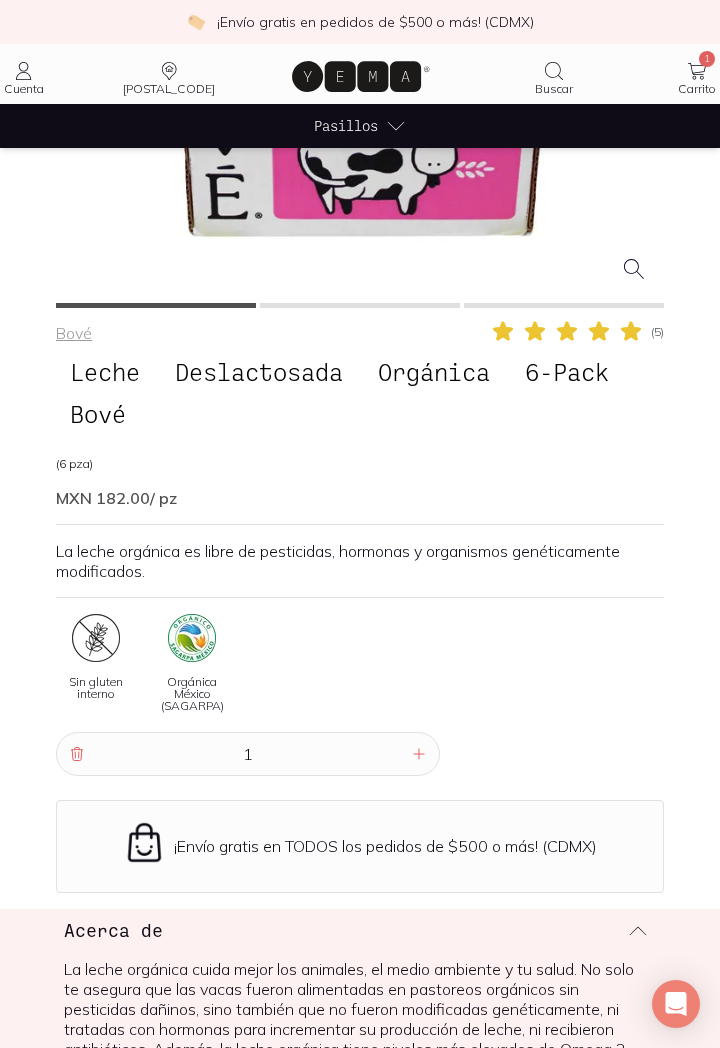 scroll, scrollTop: 511, scrollLeft: 0, axis: vertical 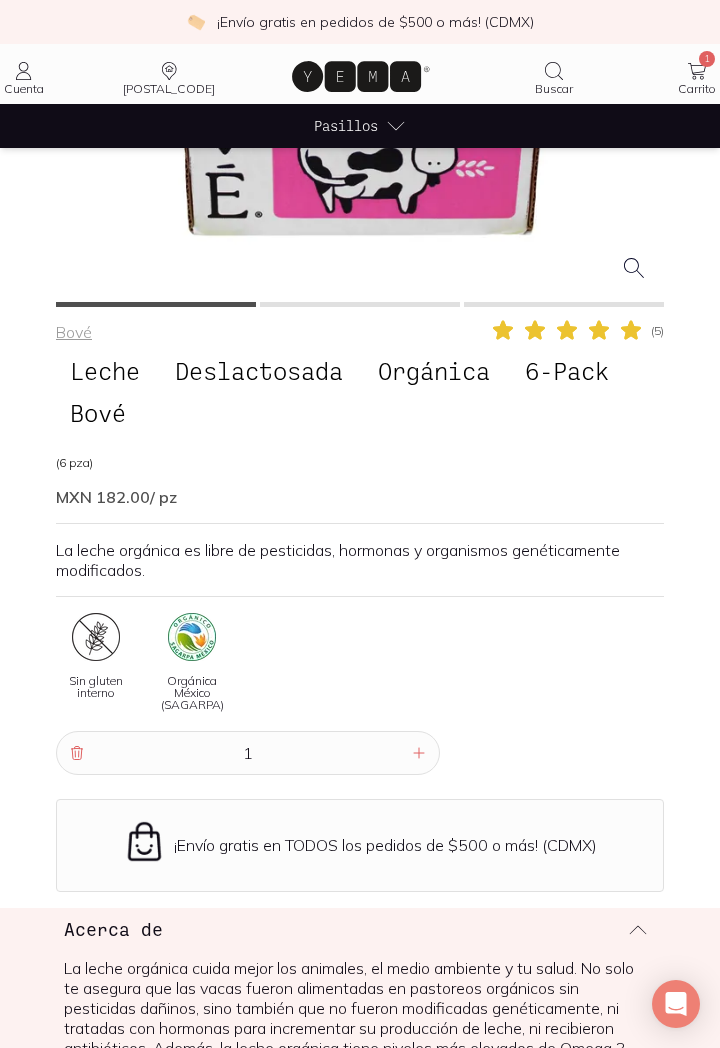 click 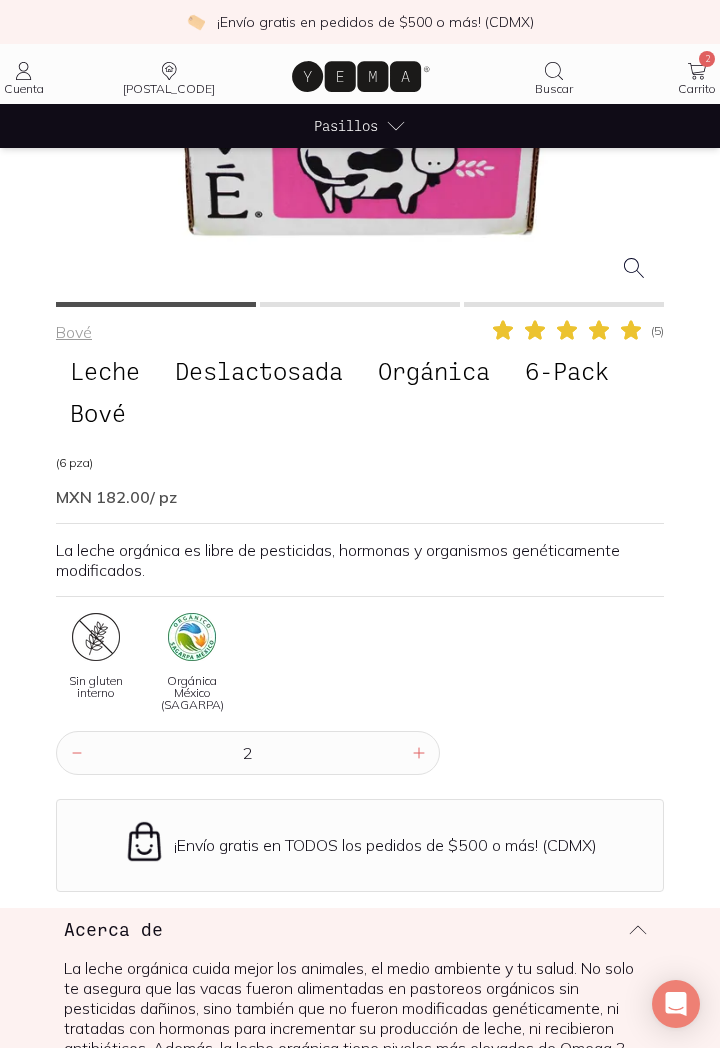 click on "Carrito" at bounding box center (697, 88) 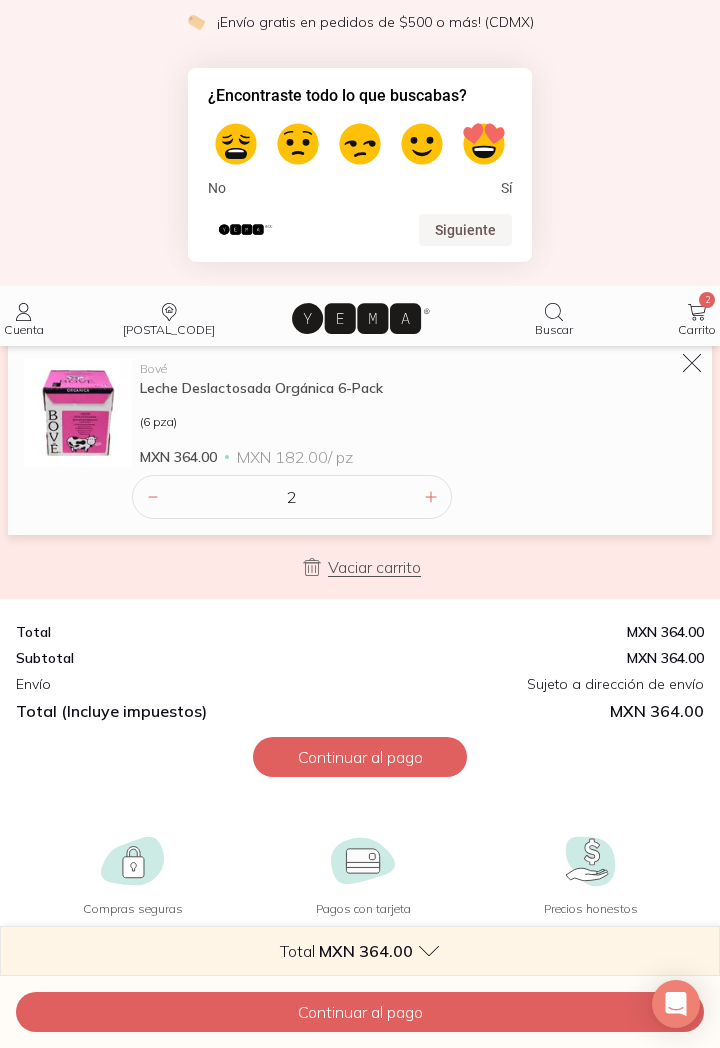 scroll, scrollTop: 144, scrollLeft: 0, axis: vertical 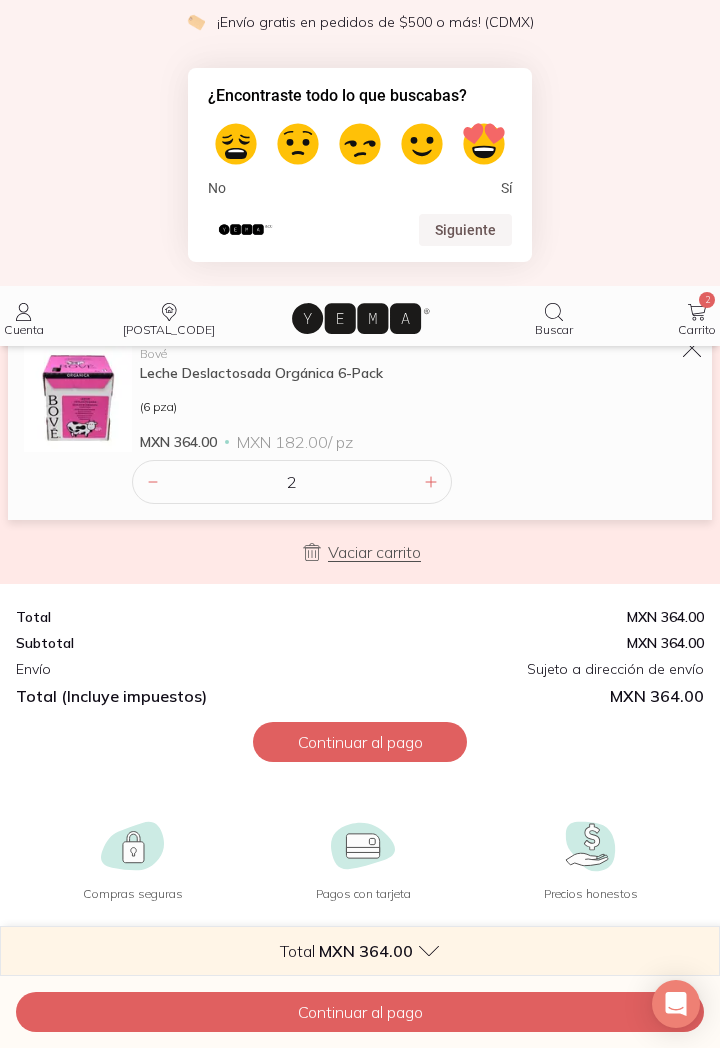 click 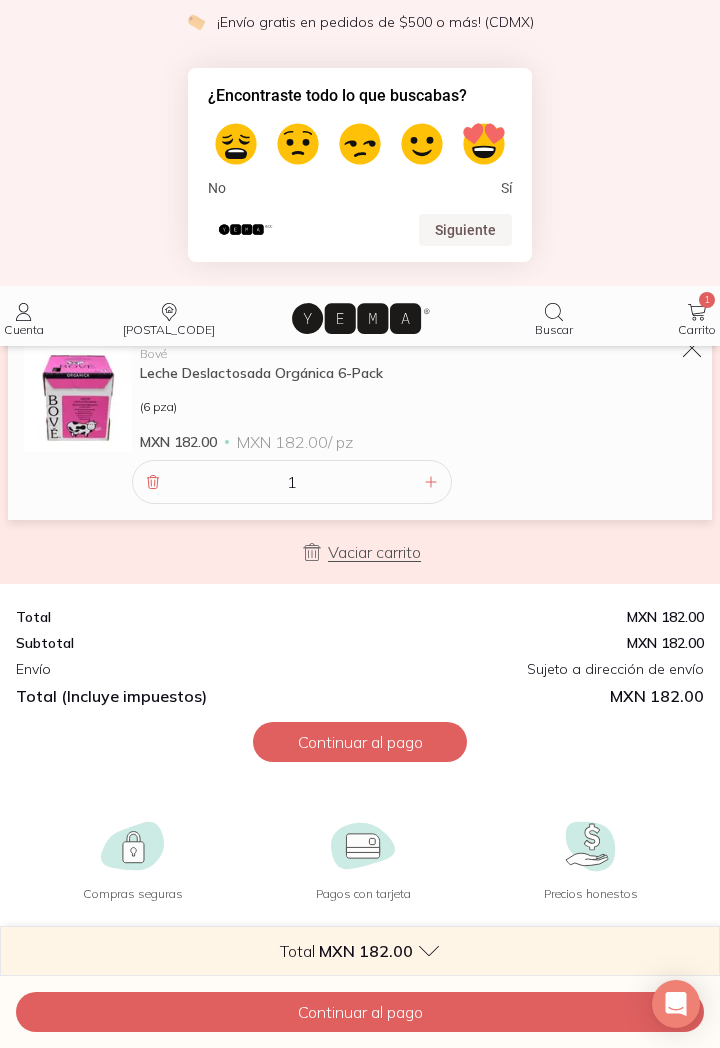 click on "Continuar al pago" at bounding box center [360, 742] 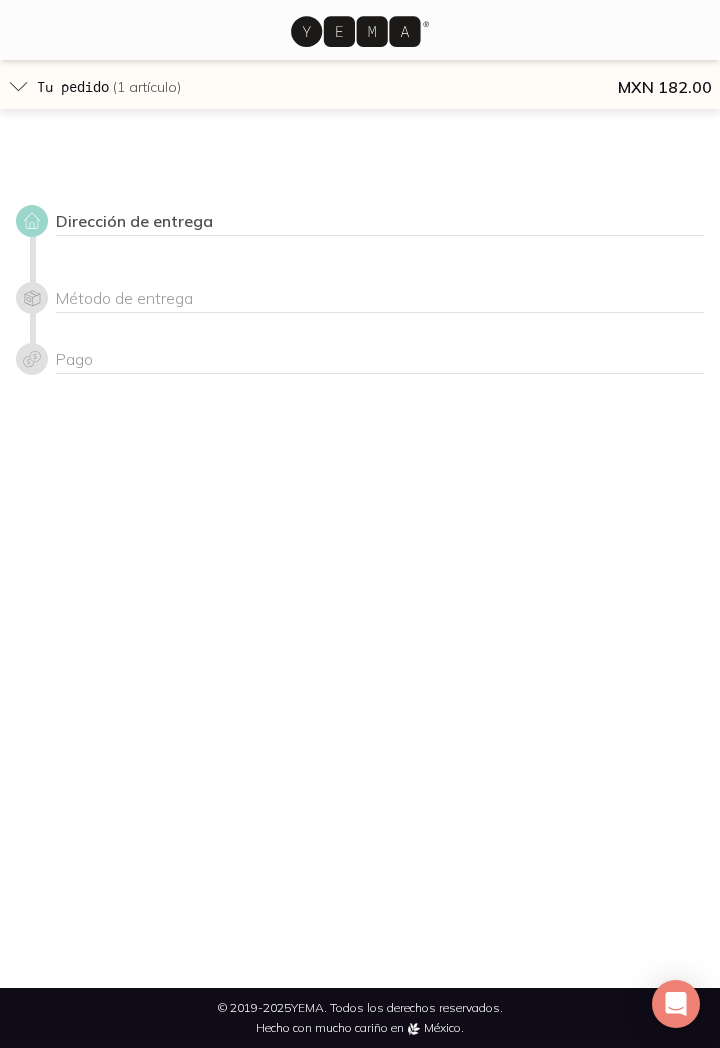 scroll, scrollTop: 0, scrollLeft: 0, axis: both 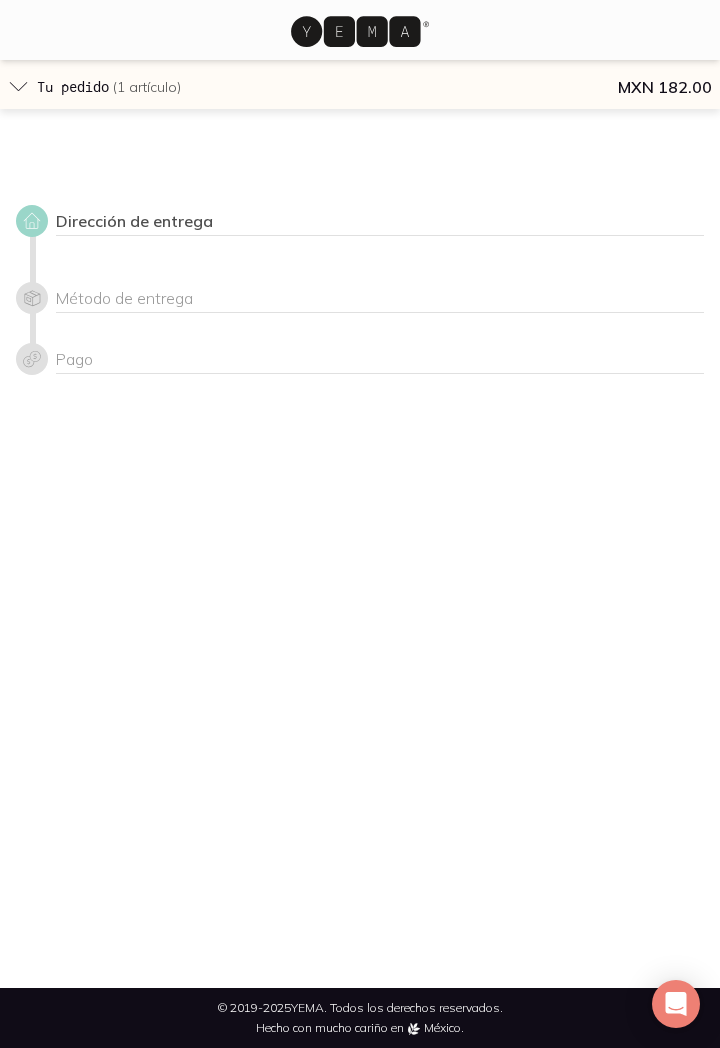 click on "Dirección de entrega Método de entrega Pago" at bounding box center (360, 288) 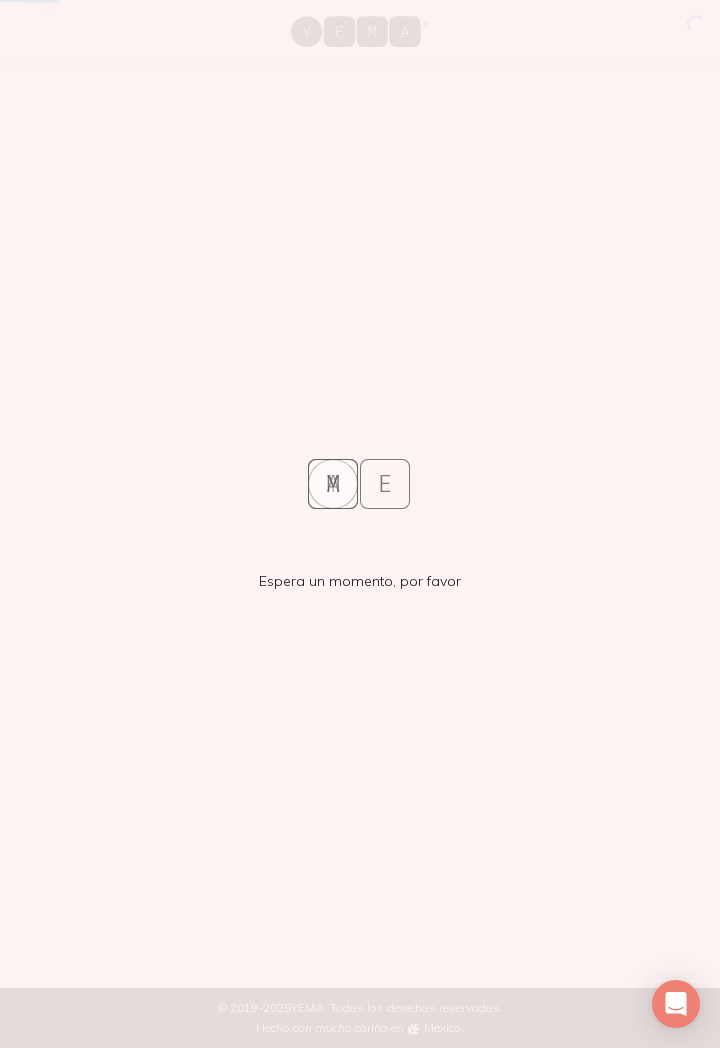 scroll, scrollTop: 0, scrollLeft: 0, axis: both 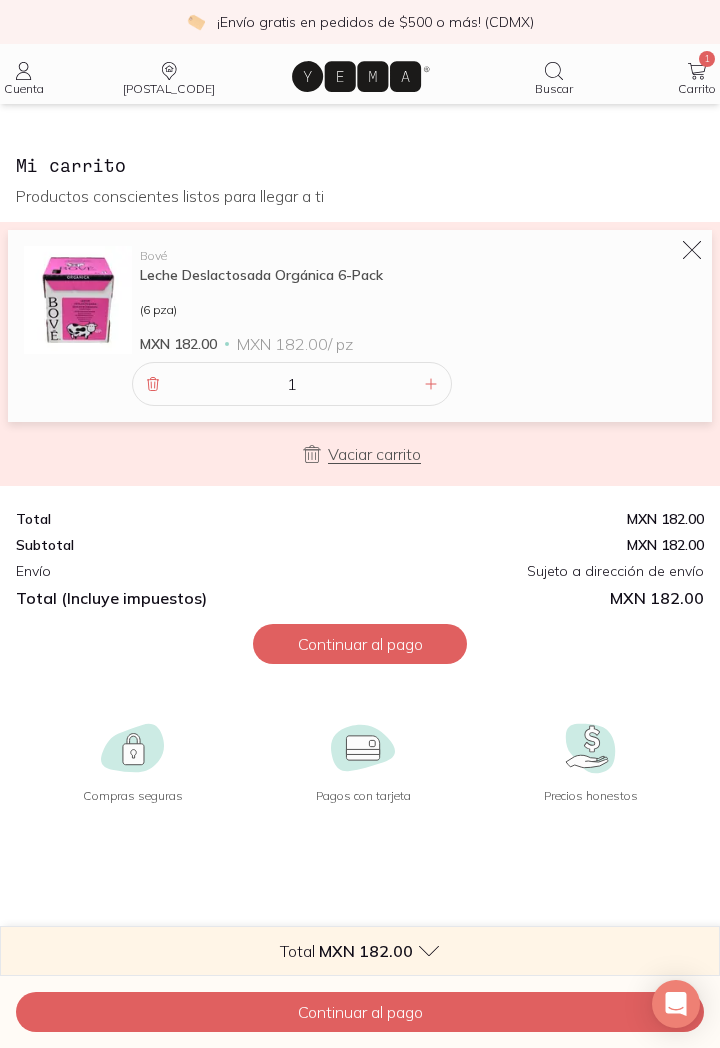 click on "Continuar al pago" at bounding box center [360, 644] 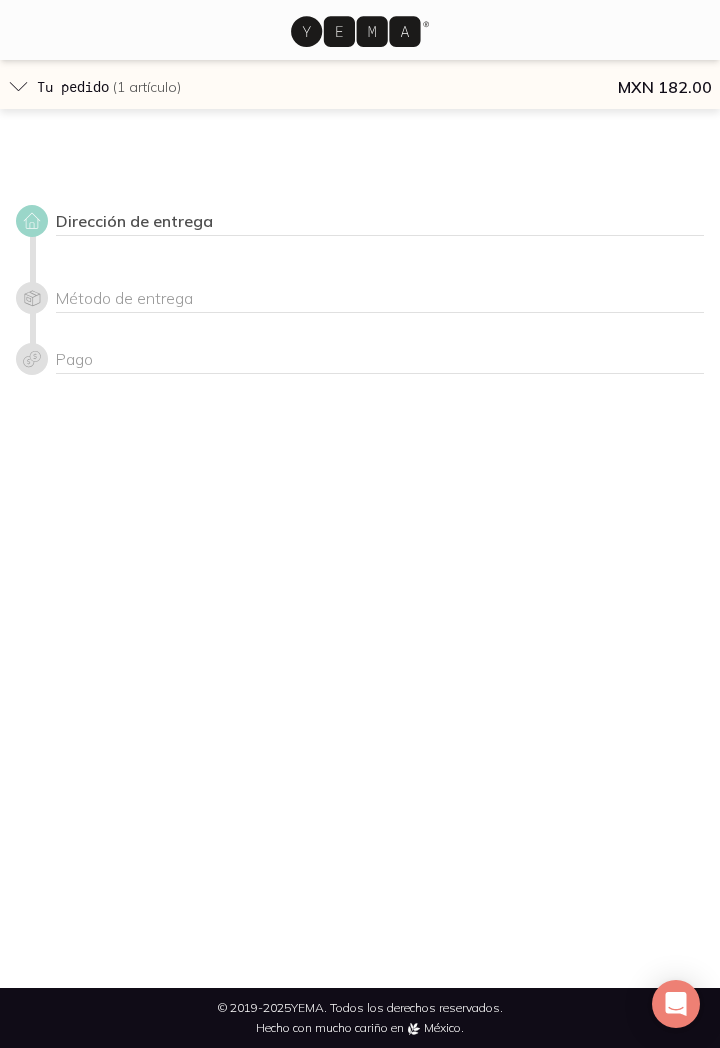 click on "Dirección de entrega" at bounding box center [380, 223] 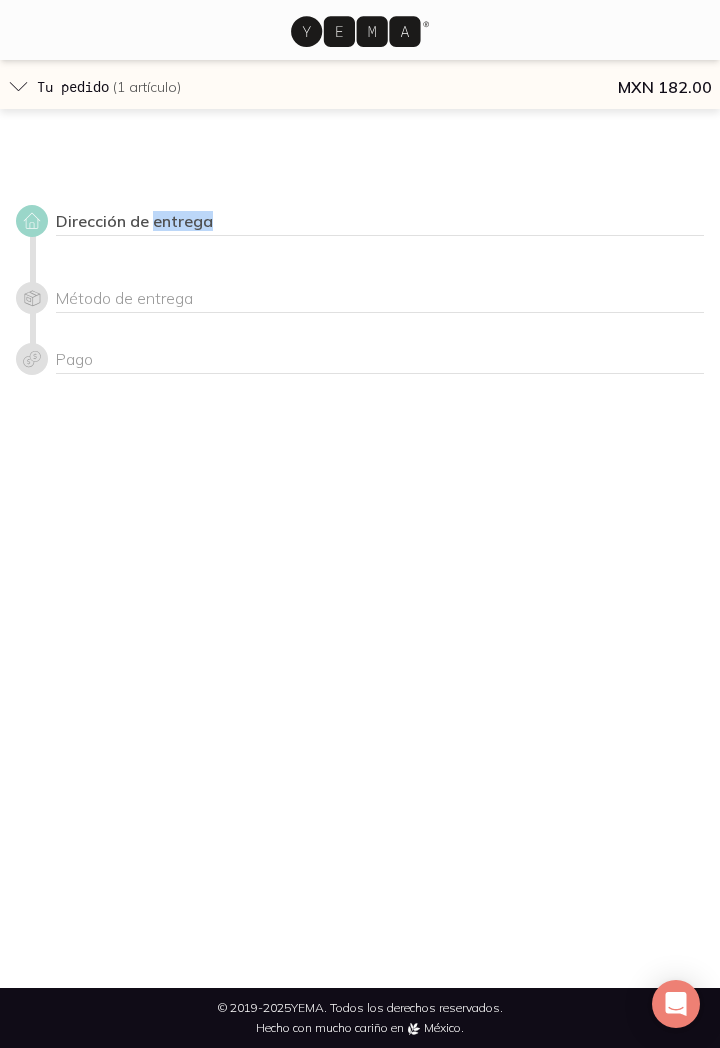 click on "Tu pedido ( 1   artículo ) Volver a Mi carrito MXN 182.00" at bounding box center [360, 84] 